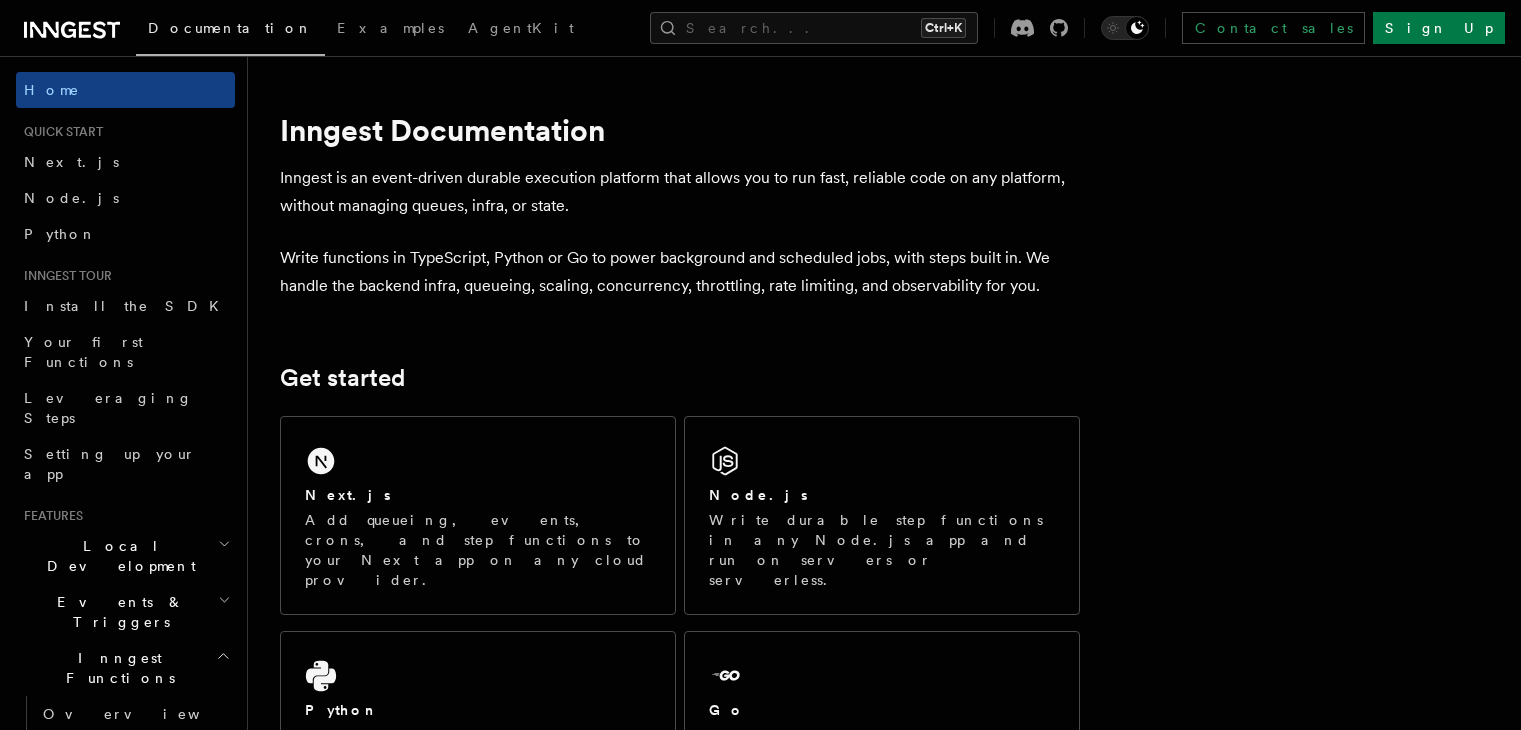 scroll, scrollTop: 0, scrollLeft: 0, axis: both 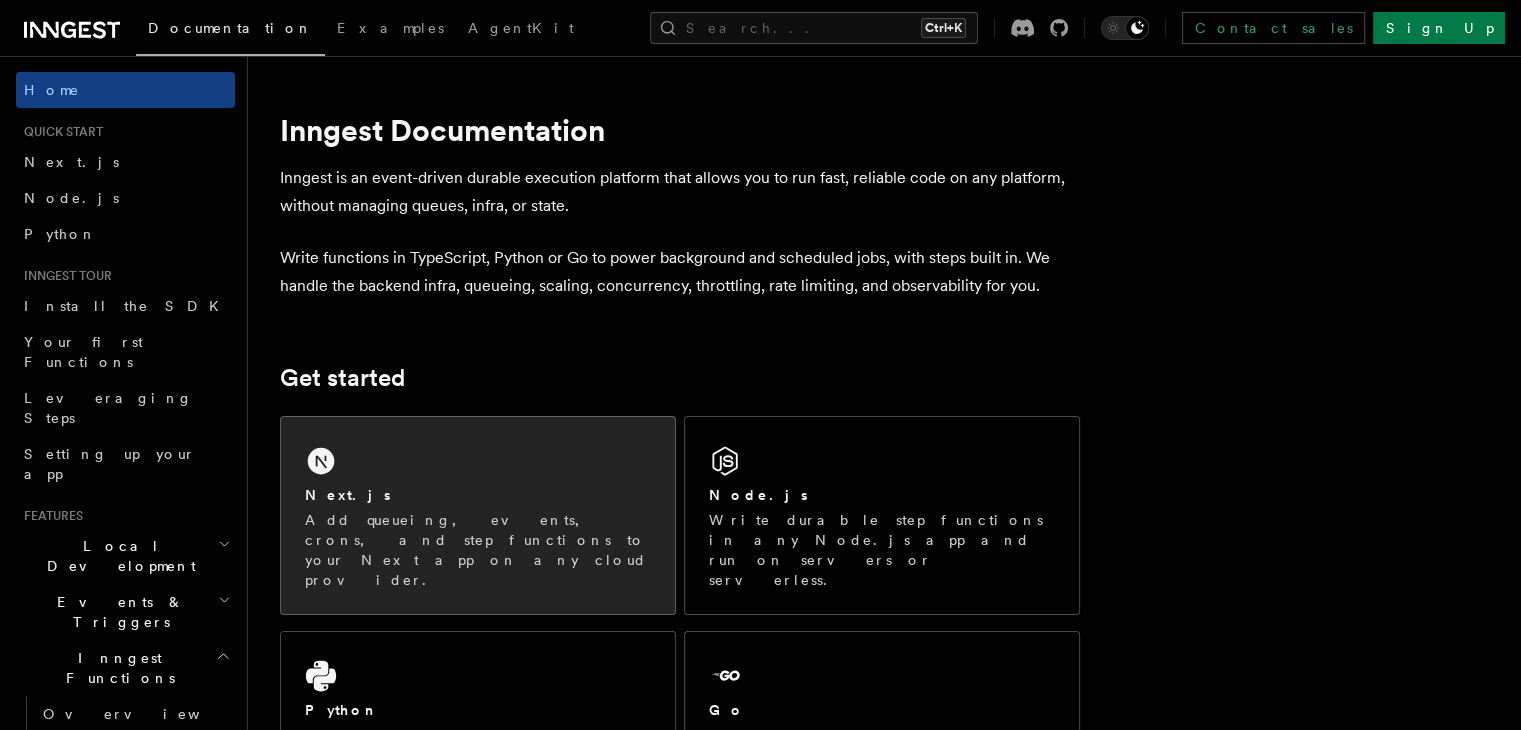 click on "Next.js" at bounding box center [478, 495] 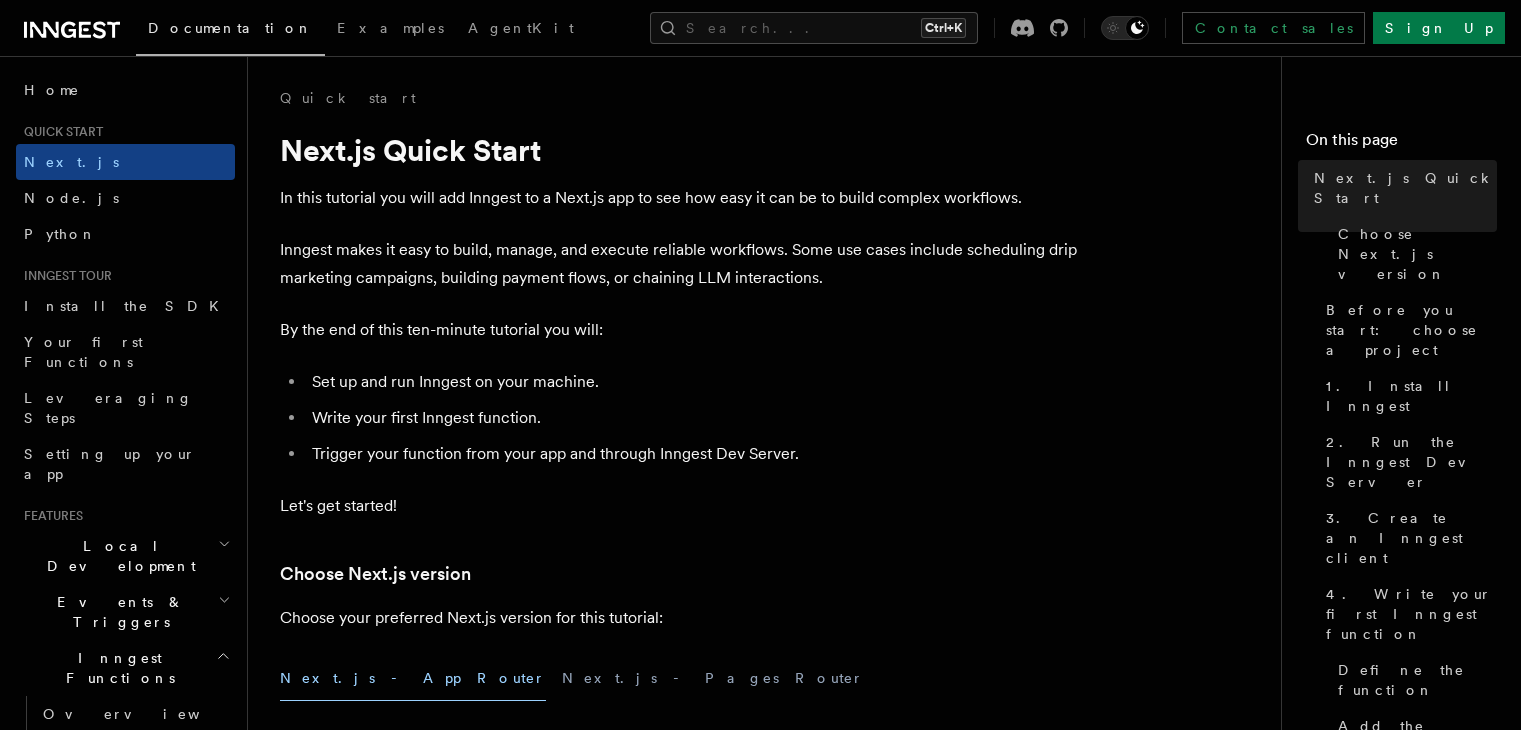 scroll, scrollTop: 0, scrollLeft: 0, axis: both 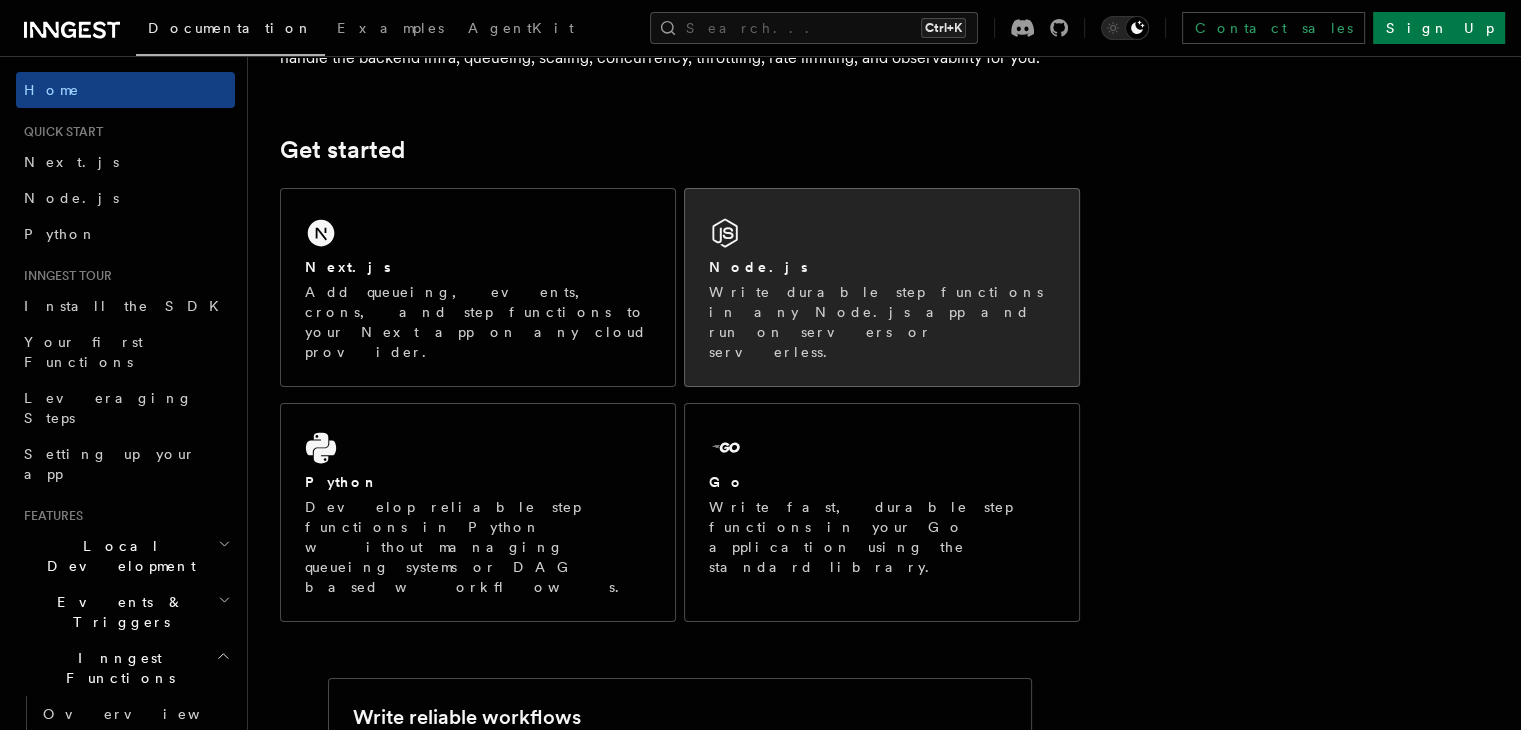 click on "Node.js" at bounding box center (882, 267) 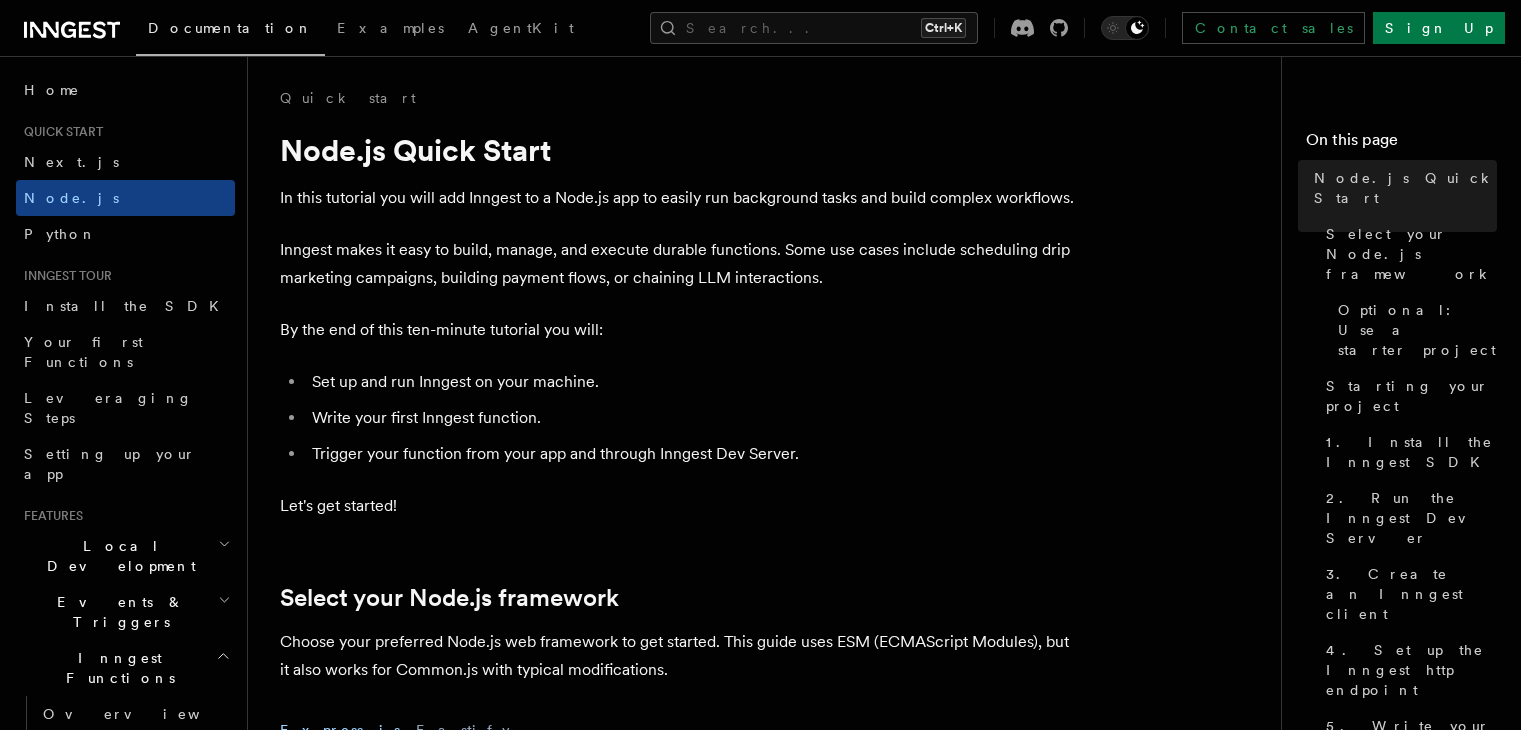 scroll, scrollTop: 0, scrollLeft: 0, axis: both 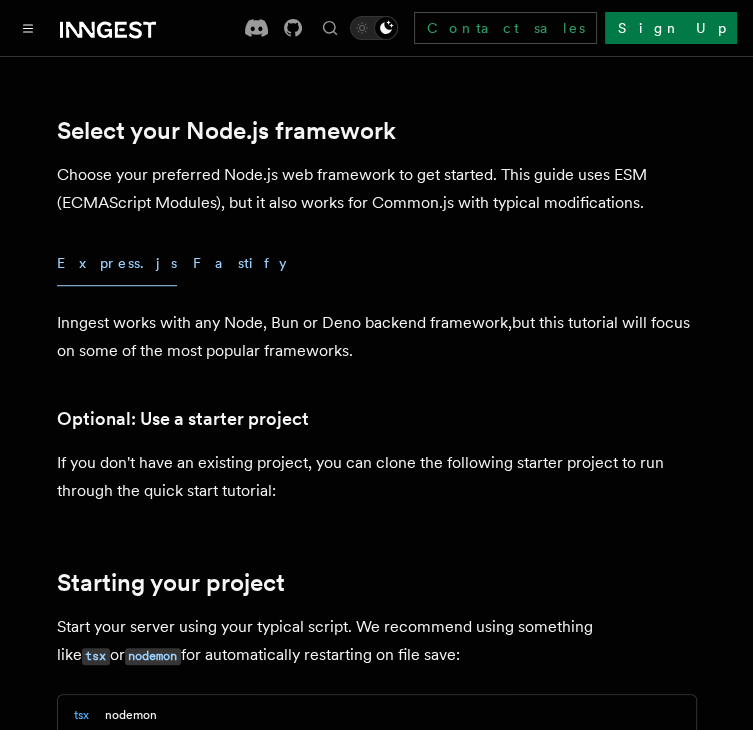 click on "Fastify" at bounding box center (240, 263) 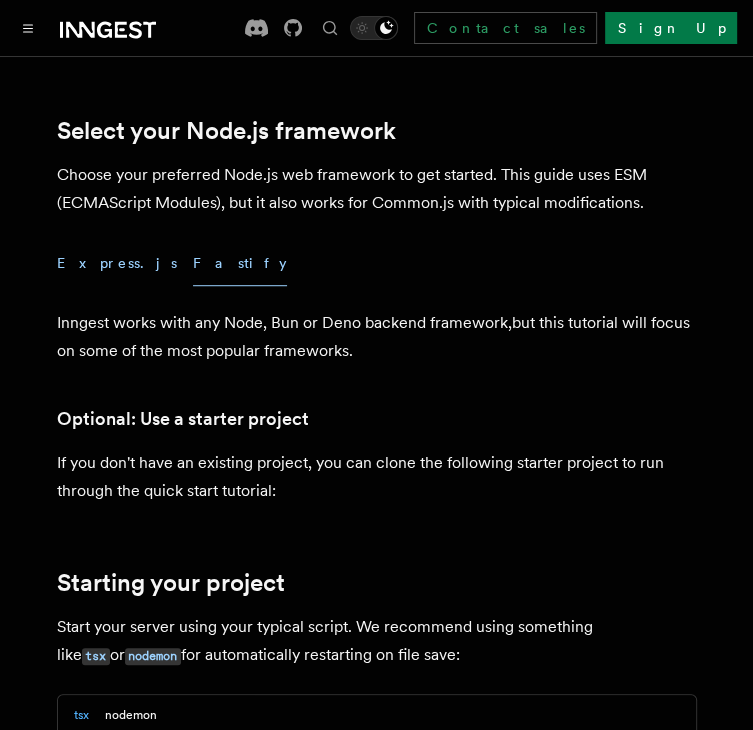 click on "Express.js" at bounding box center (117, 263) 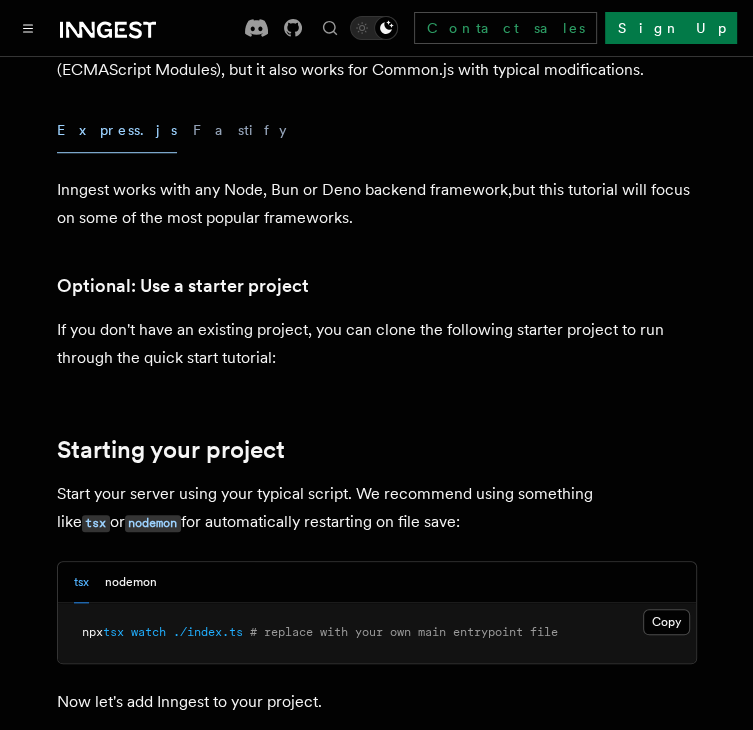 scroll, scrollTop: 651, scrollLeft: 0, axis: vertical 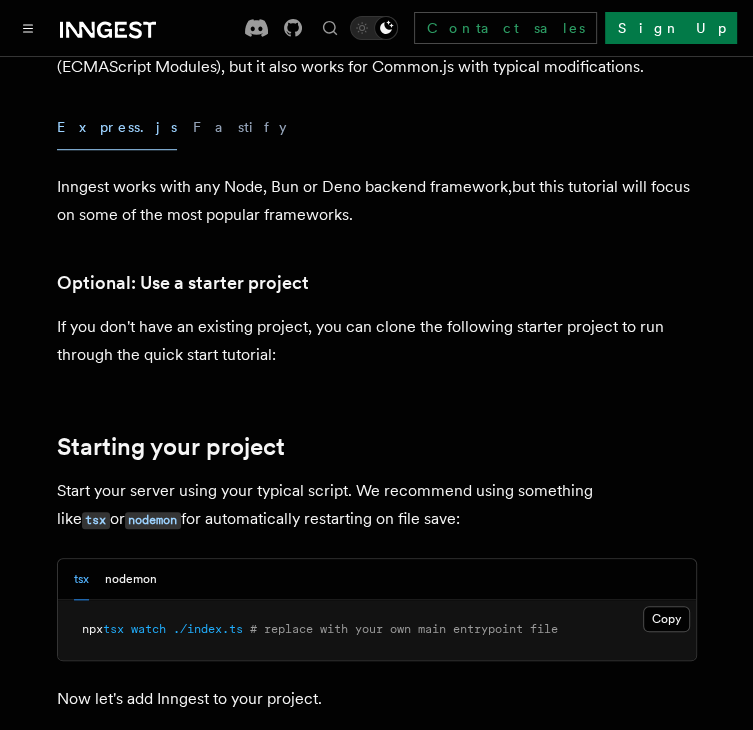 click on "Quick start Node.js Quick Start
In this tutorial you will add Inngest to a Node.js app to easily run background tasks and build complex workflows.
Inngest makes it easy to build, manage, and execute durable functions. Some use cases include scheduling drip marketing campaigns, building payment flows, or chaining LLM interactions.
By the end of this ten-minute tutorial you will:
Set up and run Inngest on your machine.
Write your first Inngest function.
Trigger your function from your app and through Inngest Dev Server.
Let's get started!
Select your Node.js framework
Choose your preferred Node.js web framework to get started. This guide uses ESM (ECMAScript Modules), but it also works for Common.js with typical modifications.
Express.js Fastify Inngest works with any Node, Bun or Deno backend framework,but this tutorial will focus on some of the most popular frameworks. Optional: Use a starter project Starting your project tsx  or  nodemon  for automatically restarting on file save: tsx" at bounding box center [376, 5709] 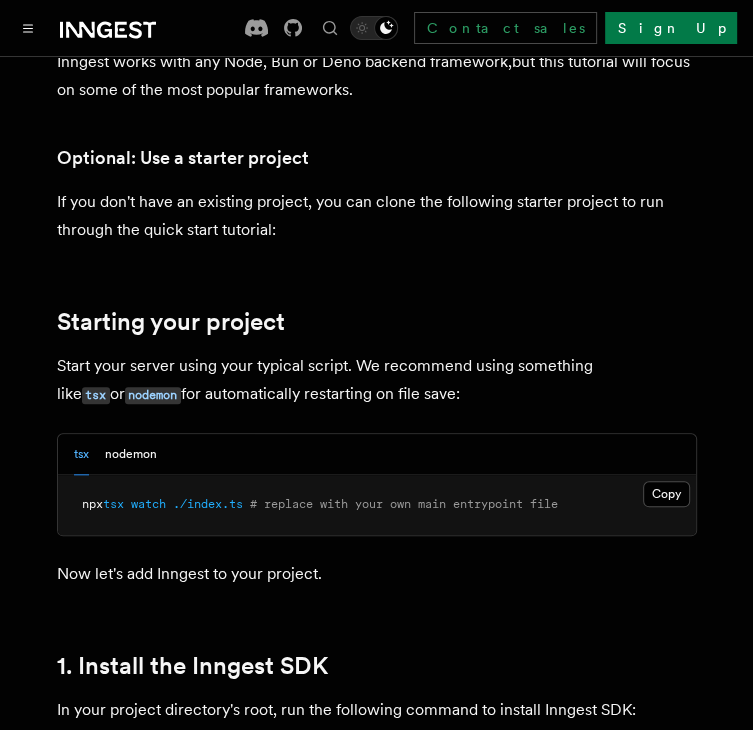 scroll, scrollTop: 776, scrollLeft: 0, axis: vertical 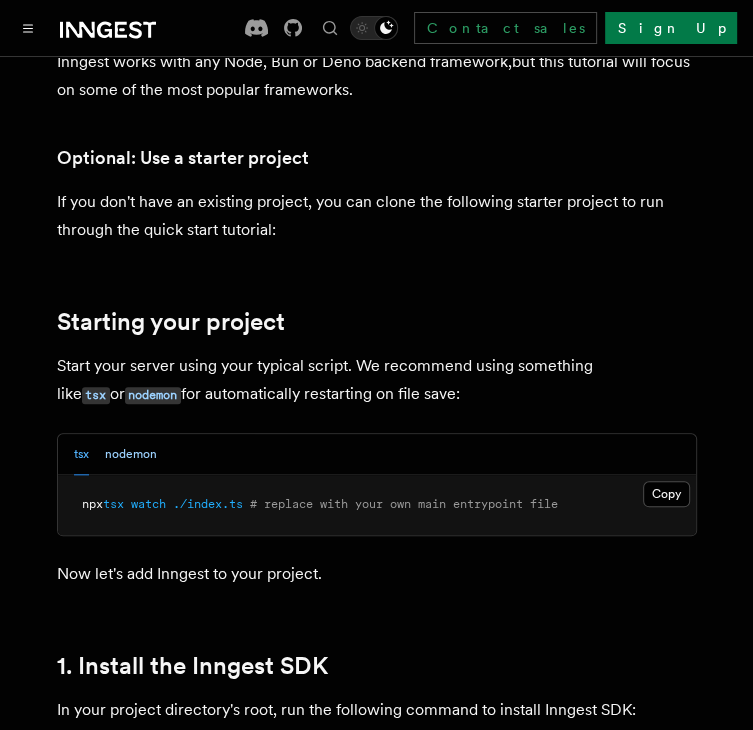 click on "nodemon" at bounding box center (131, 454) 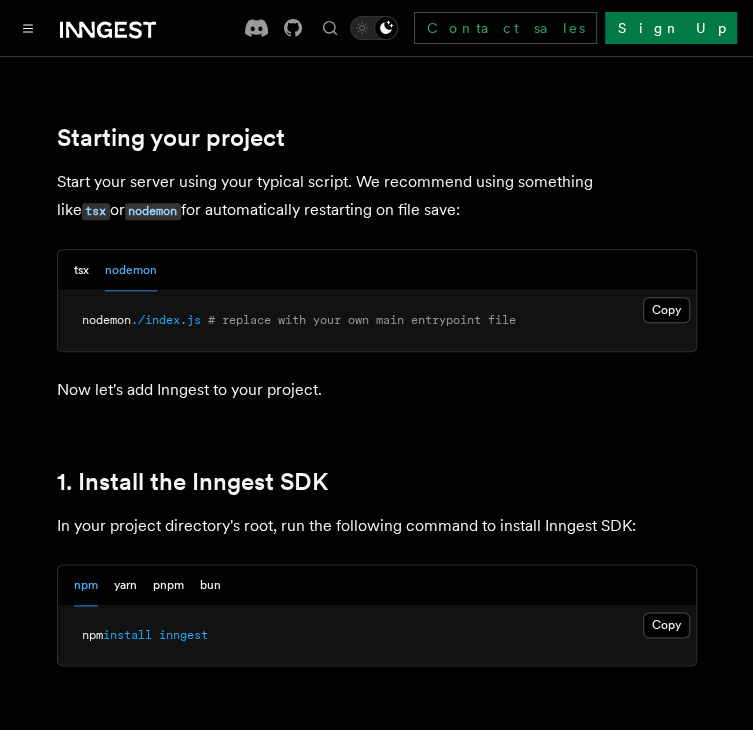 scroll, scrollTop: 960, scrollLeft: 0, axis: vertical 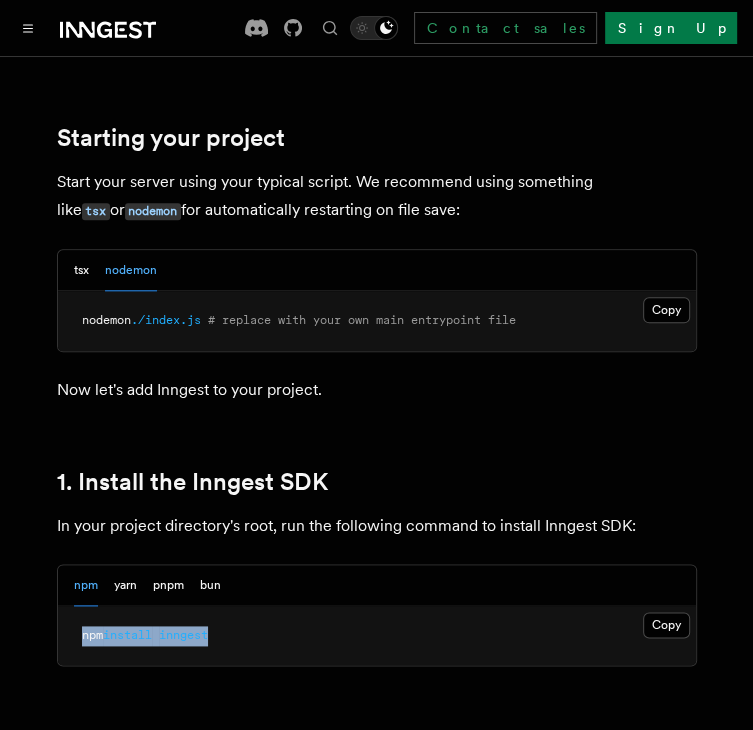 drag, startPoint x: 257, startPoint y: 640, endPoint x: 59, endPoint y: 647, distance: 198.1237 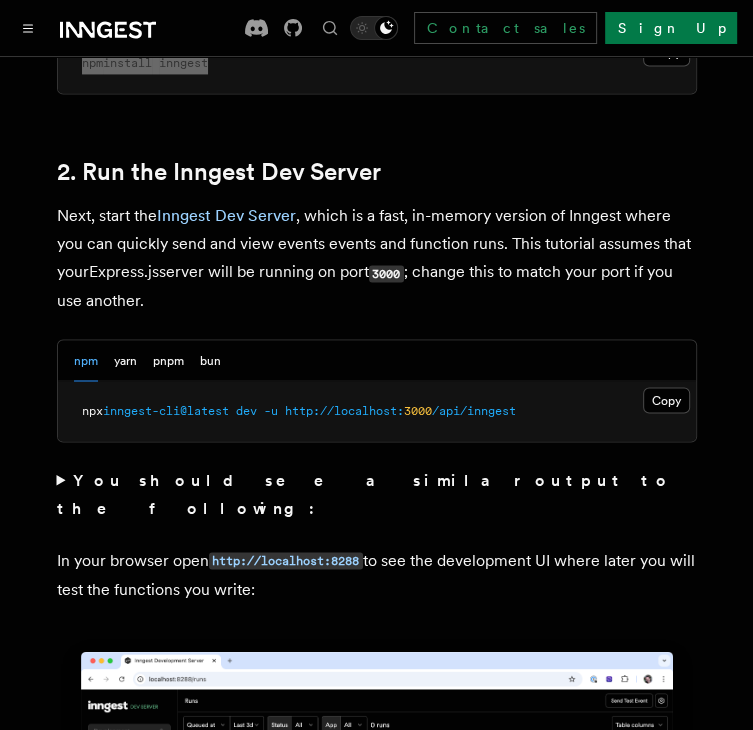 scroll, scrollTop: 1534, scrollLeft: 0, axis: vertical 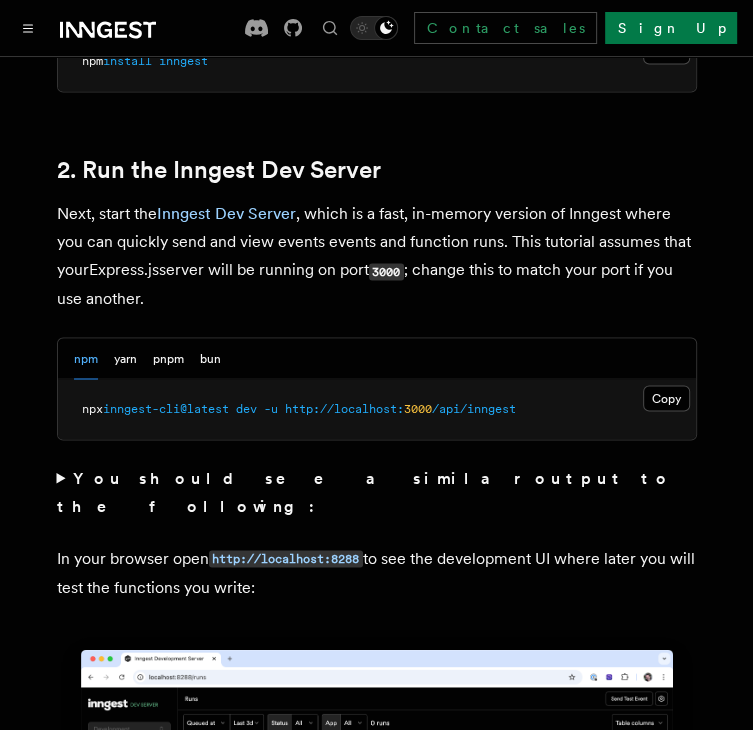 click on "npx  inngest-cli@latest   dev   -u   http://localhost: 3000 /api/inngest" at bounding box center [377, 409] 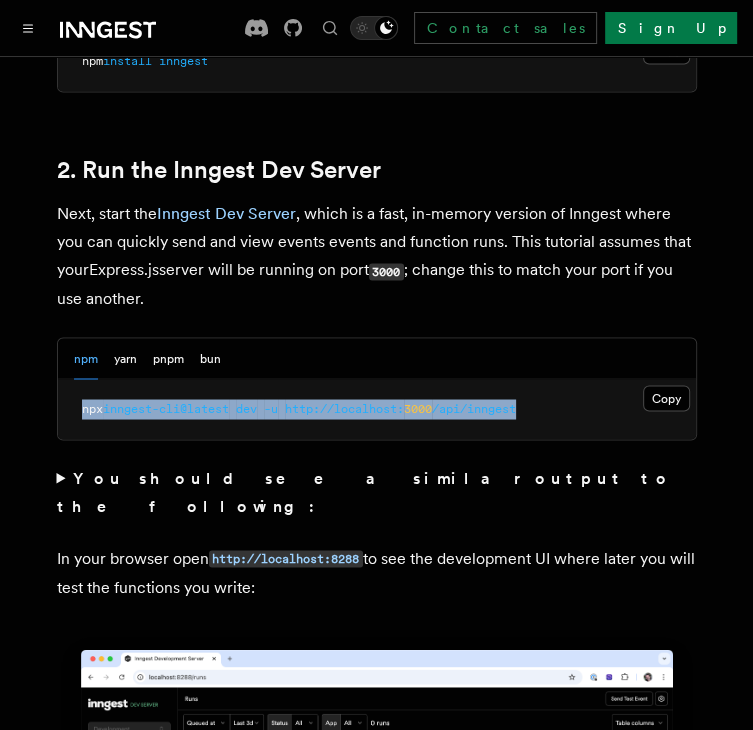 drag, startPoint x: 543, startPoint y: 411, endPoint x: 48, endPoint y: 403, distance: 495.06464 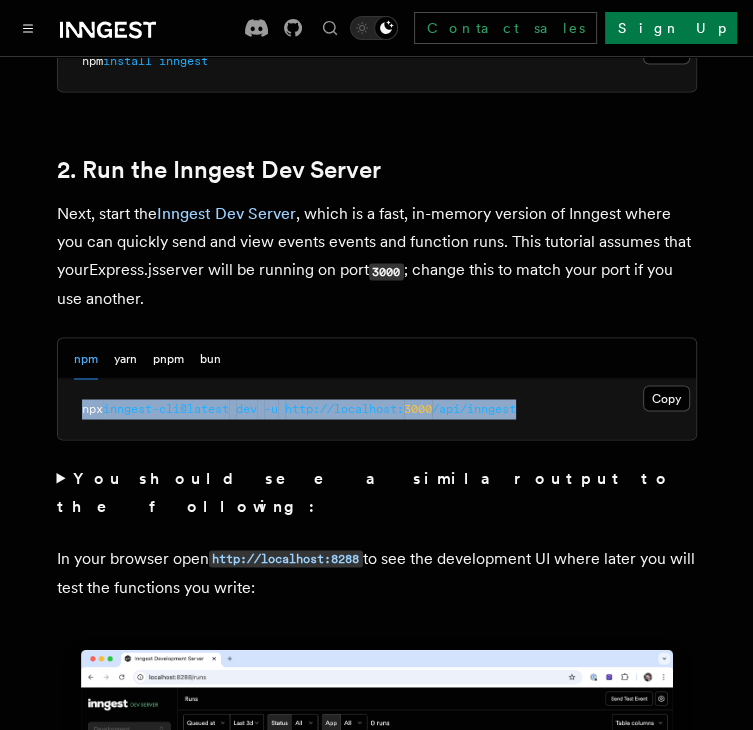 copy on "npx  inngest-cli@latest   dev   -u   http://localhost: 3000 /api/inngest" 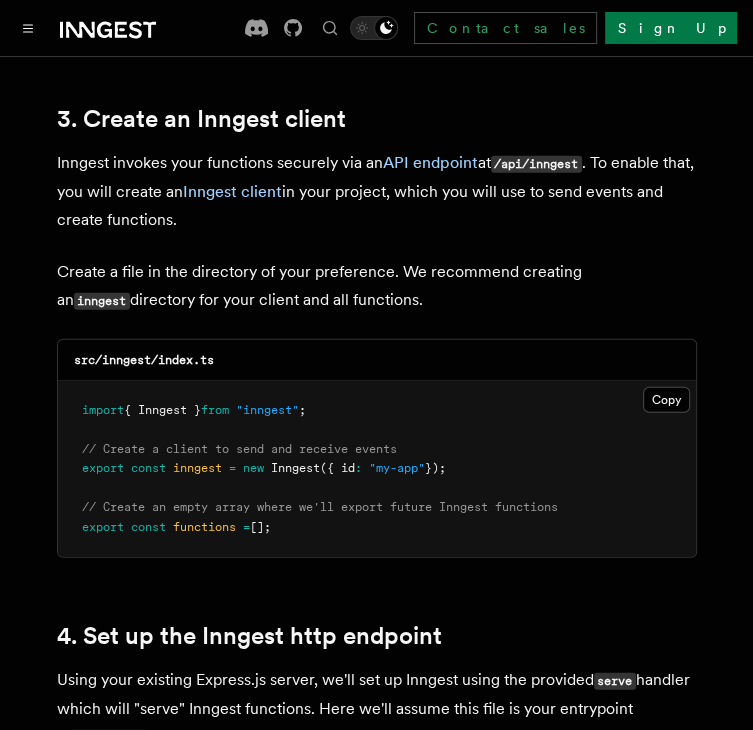 scroll, scrollTop: 2532, scrollLeft: 0, axis: vertical 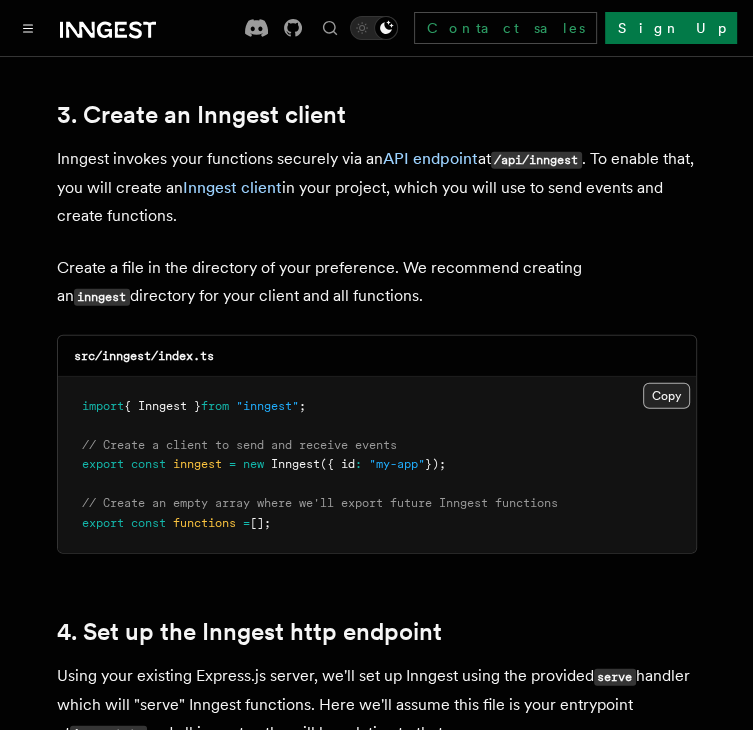click on "Copy Copied" at bounding box center [666, 396] 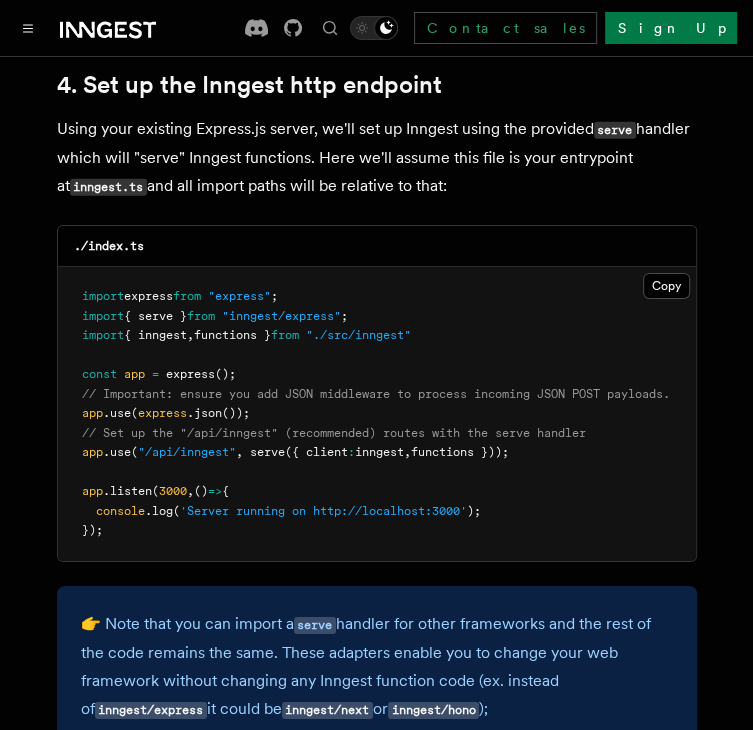 scroll, scrollTop: 3080, scrollLeft: 0, axis: vertical 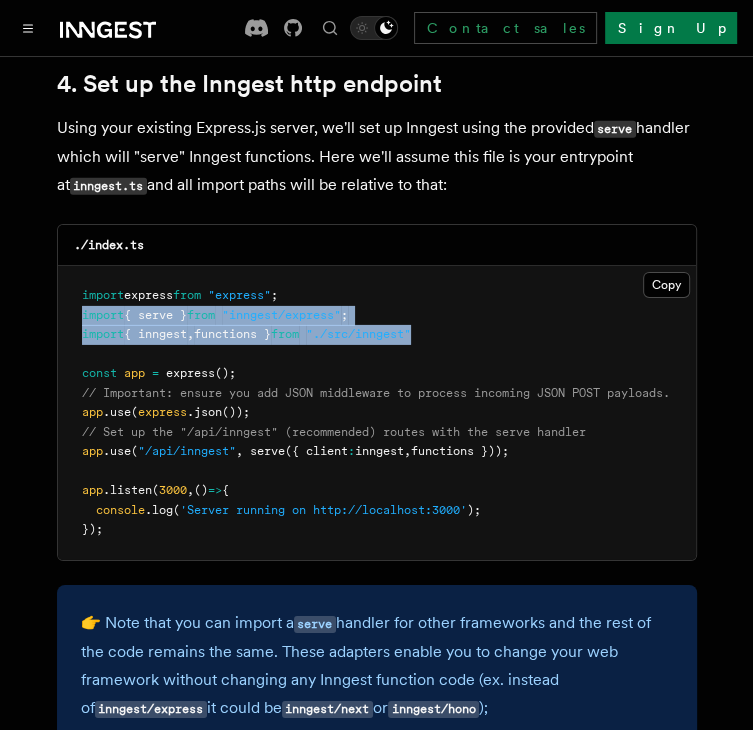 drag, startPoint x: 447, startPoint y: 303, endPoint x: 77, endPoint y: 291, distance: 370.19455 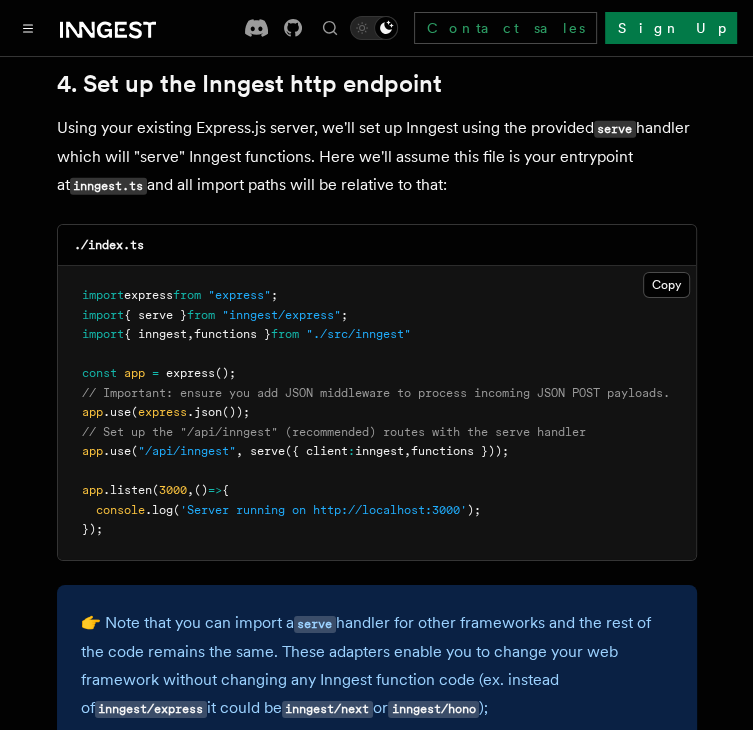 click on "Quick start Node.js Quick Start
In this tutorial you will add Inngest to a Node.js app to easily run background tasks and build complex workflows.
Inngest makes it easy to build, manage, and execute durable functions. Some use cases include scheduling drip marketing campaigns, building payment flows, or chaining LLM interactions.
By the end of this ten-minute tutorial you will:
Set up and run Inngest on your machine.
Write your first Inngest function.
Trigger your function from your app and through Inngest Dev Server.
Let's get started!
Select your Node.js framework
Choose your preferred Node.js web framework to get started. This guide uses ESM (ECMAScript Modules), but it also works for Common.js with typical modifications.
Express.js Fastify Inngest works with any Node, Bun or Deno backend framework,but this tutorial will focus on some of the most popular frameworks. Optional: Use a starter project Starting your project tsx  or  nodemon  for automatically restarting on file save: tsx" at bounding box center (376, 3280) 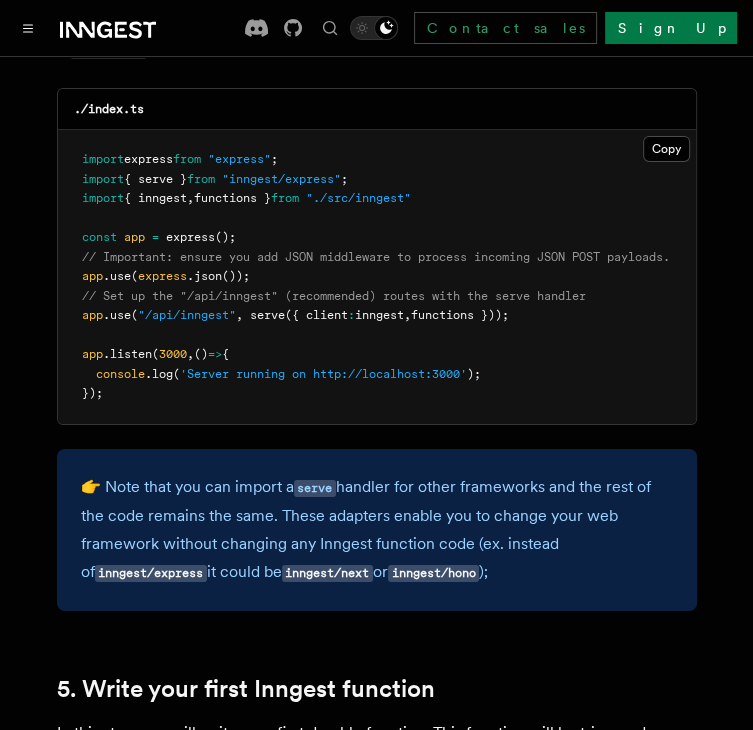 scroll, scrollTop: 3216, scrollLeft: 0, axis: vertical 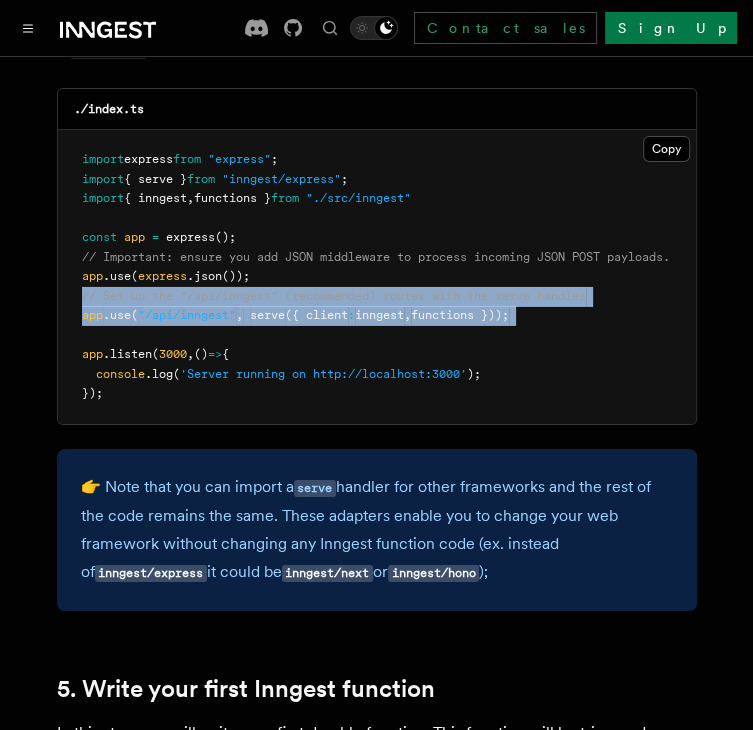 drag, startPoint x: 551, startPoint y: 288, endPoint x: 77, endPoint y: 268, distance: 474.42175 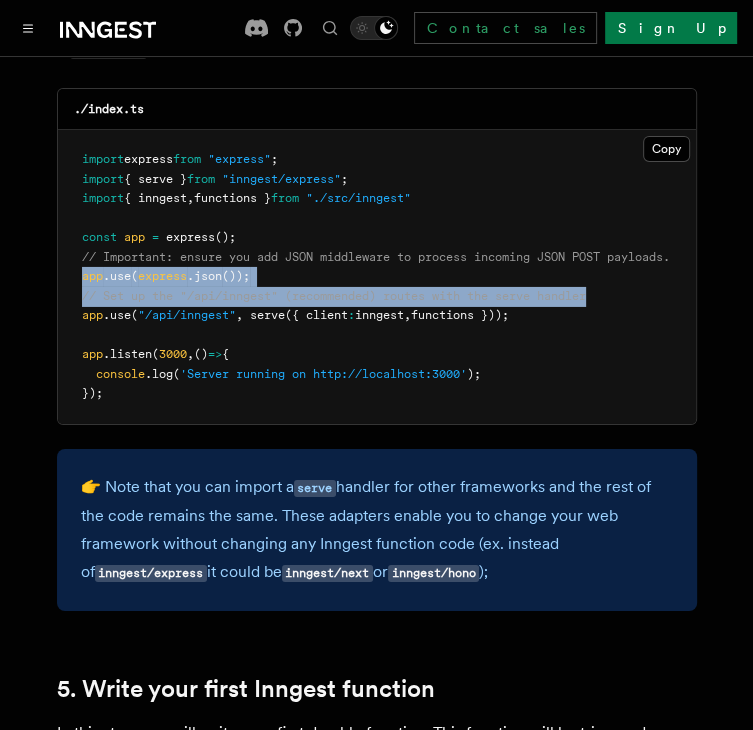 drag, startPoint x: 562, startPoint y: 281, endPoint x: 61, endPoint y: 253, distance: 501.78183 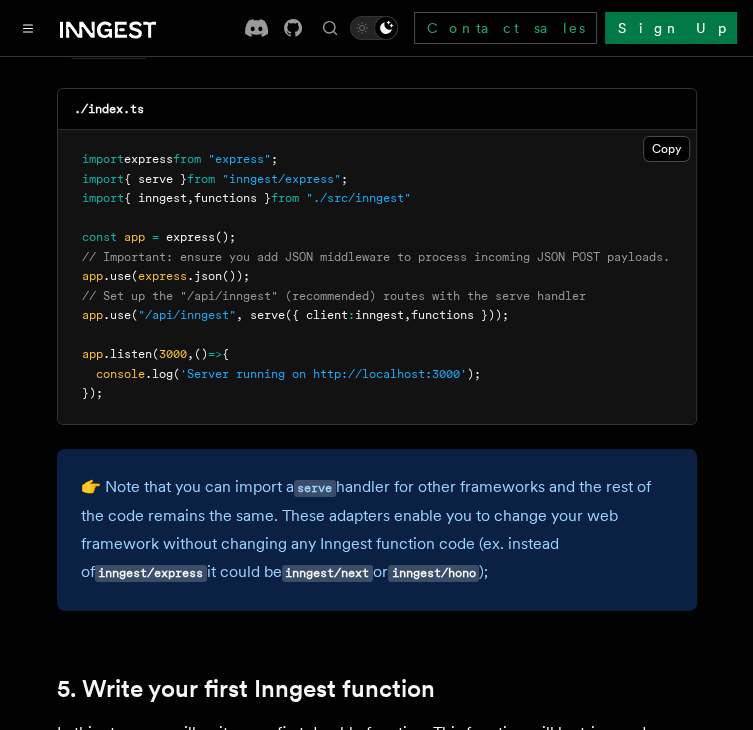drag, startPoint x: 542, startPoint y: 290, endPoint x: 60, endPoint y: 258, distance: 483.06107 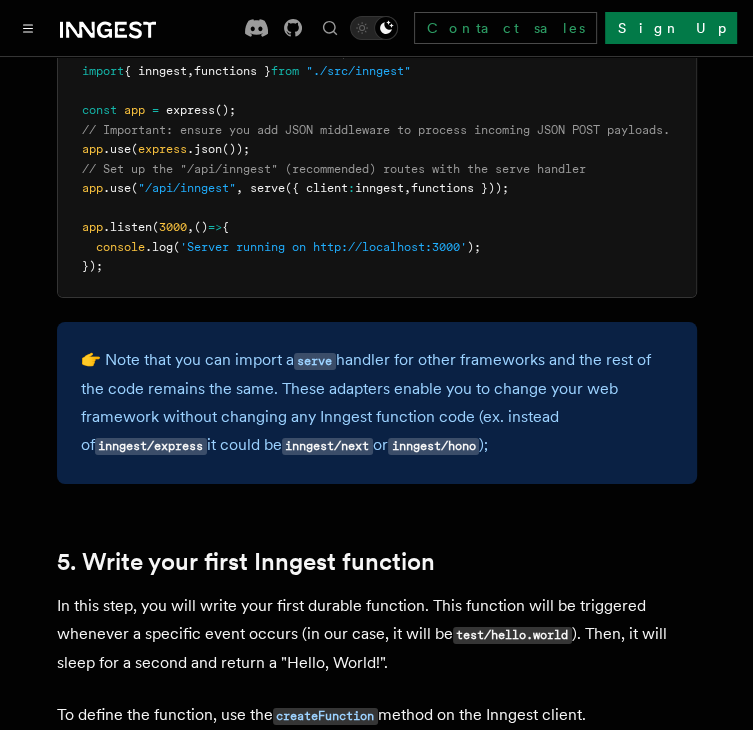 scroll, scrollTop: 3324, scrollLeft: 0, axis: vertical 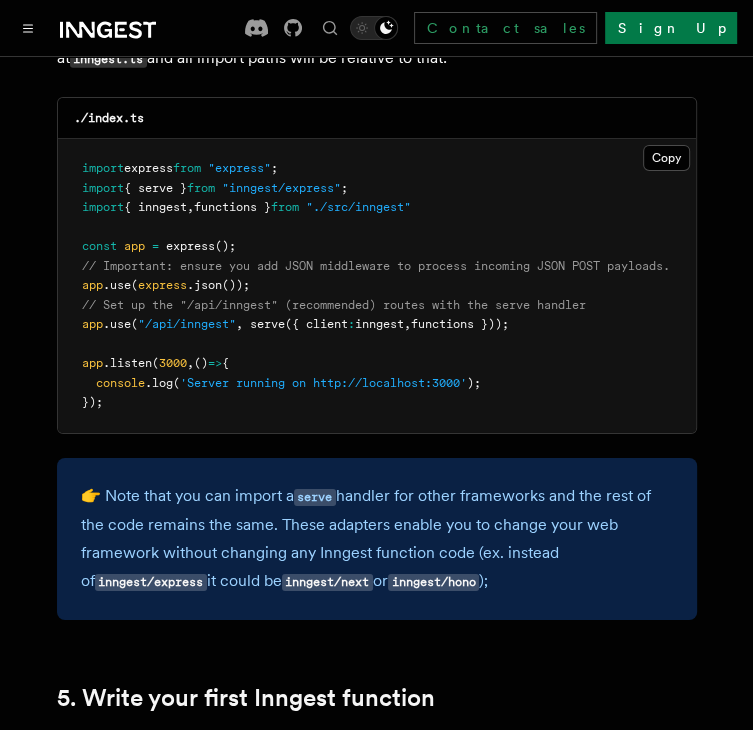 click on "// Important: ensure you add JSON middleware to process incoming JSON POST payloads." at bounding box center (376, 266) 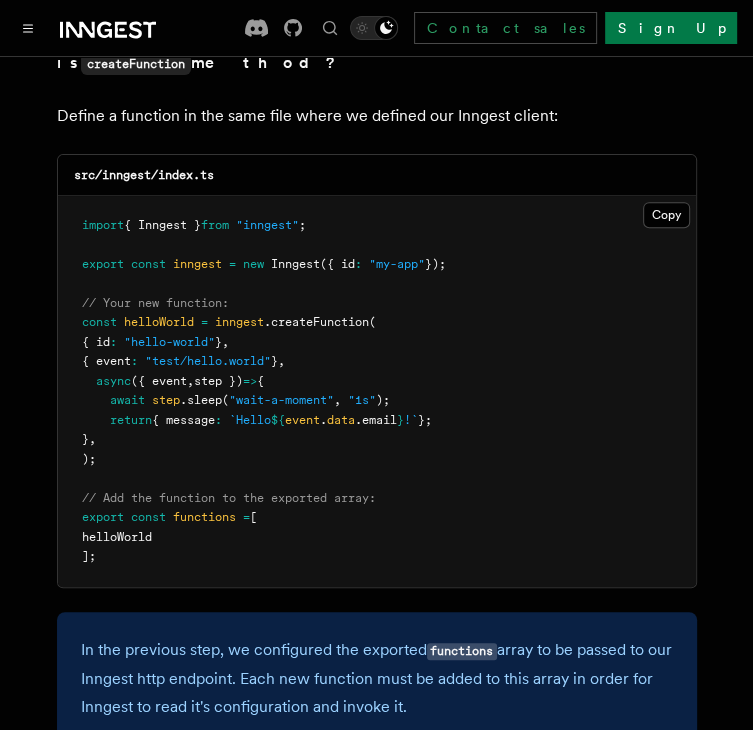 scroll, scrollTop: 4075, scrollLeft: 0, axis: vertical 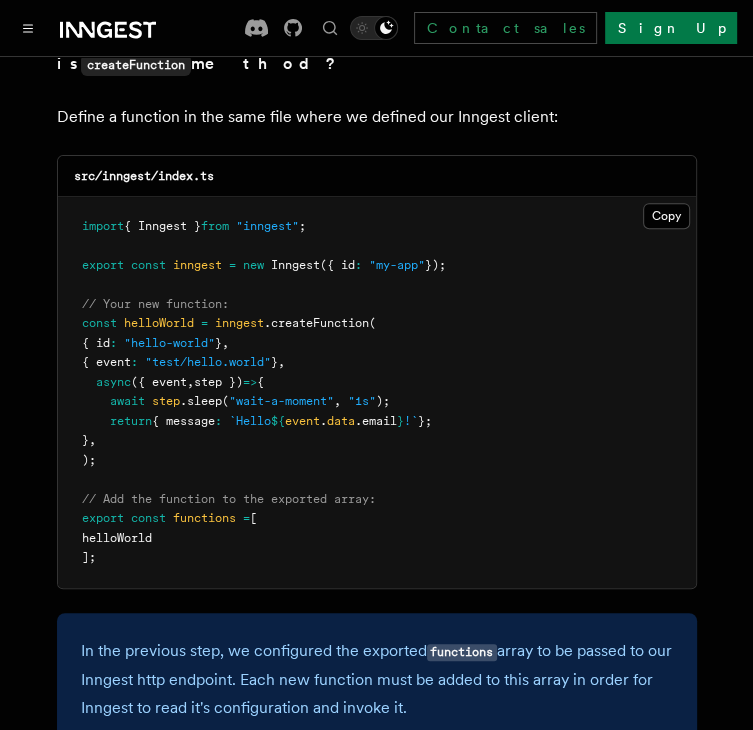 click on "import  { Inngest }  from   "inngest" ;
export   const   inngest   =   new   Inngest ({ id :   "my-app"  });
// Your new function:
const   helloWorld   =   inngest .createFunction (
{ id :   "hello-world"  } ,
{ event :   "test/hello.world"  } ,
async  ({ event ,  step })  =>  {
await   step .sleep ( "wait-a-moment" ,   "1s" );
return  { message :   `Hello  ${ event . data .email } !`  };
} ,
);
// Add the function to the exported array:
export   const   functions   =  [
helloWorld
];" at bounding box center [377, 392] 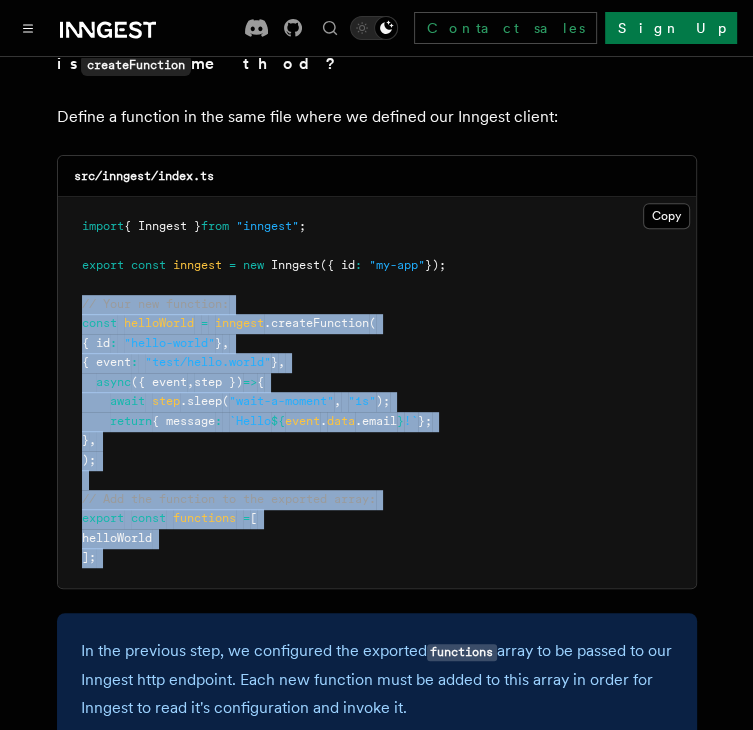 drag, startPoint x: 108, startPoint y: 521, endPoint x: 80, endPoint y: 274, distance: 248.58199 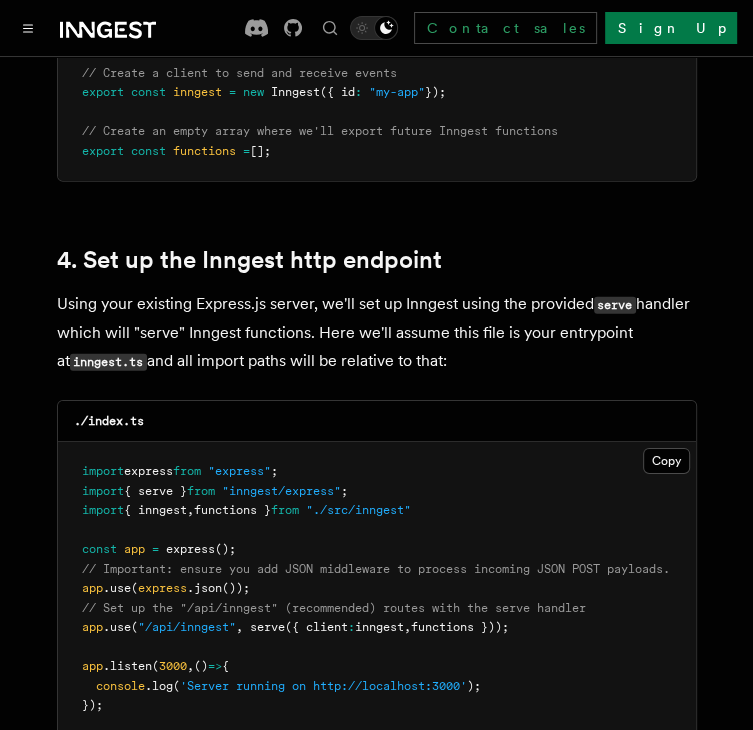 scroll, scrollTop: 2906, scrollLeft: 0, axis: vertical 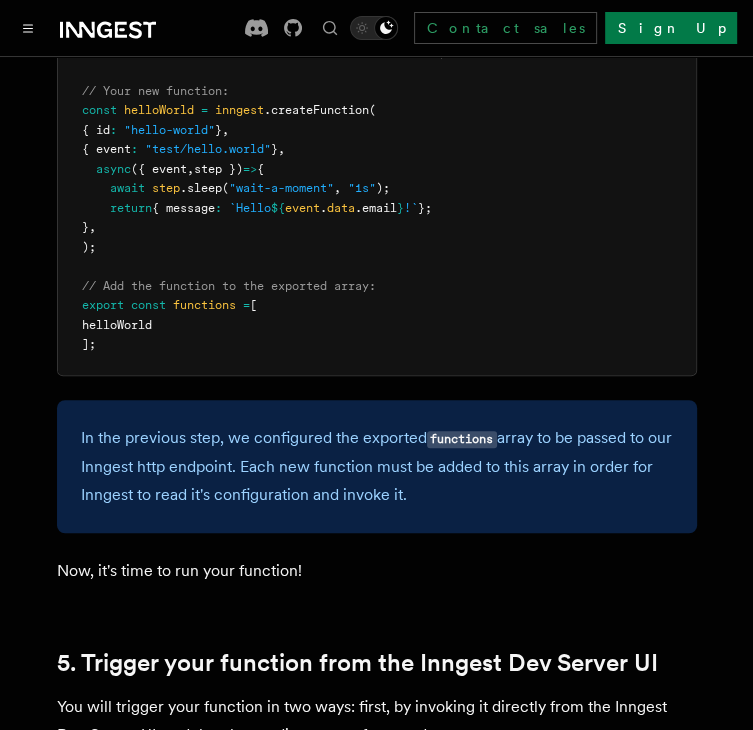 click on "import  { Inngest }  from   "inngest" ;
export   const   inngest   =   new   Inngest ({ id :   "my-app"  });
// Your new function:
const   helloWorld   =   inngest .createFunction (
{ id :   "hello-world"  } ,
{ event :   "test/hello.world"  } ,
async  ({ event ,  step })  =>  {
await   step .sleep ( "wait-a-moment" ,   "1s" );
return  { message :   `Hello  ${ event . data .email } !`  };
} ,
);
// Add the function to the exported array:
export   const   functions   =  [
helloWorld
];" at bounding box center [377, 179] 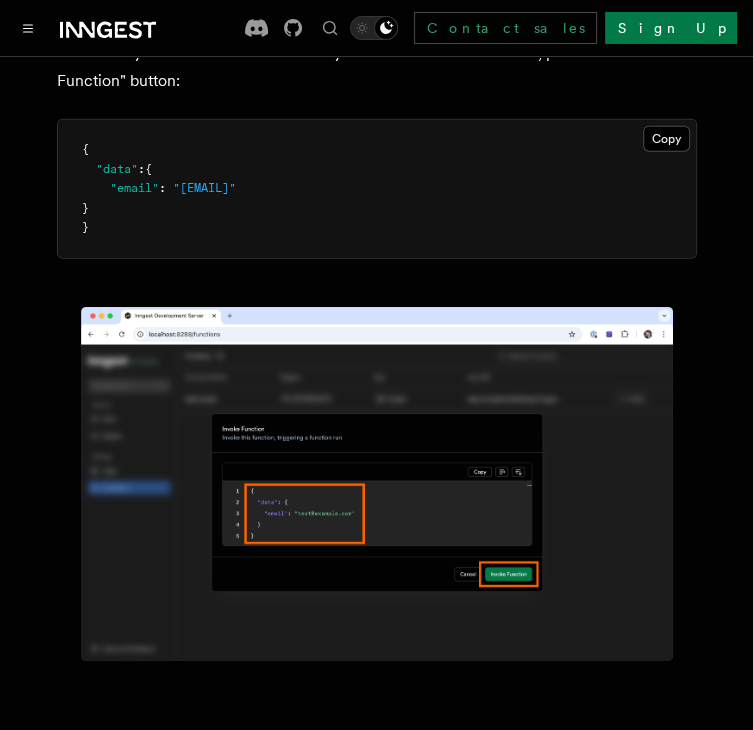 scroll, scrollTop: 6094, scrollLeft: 0, axis: vertical 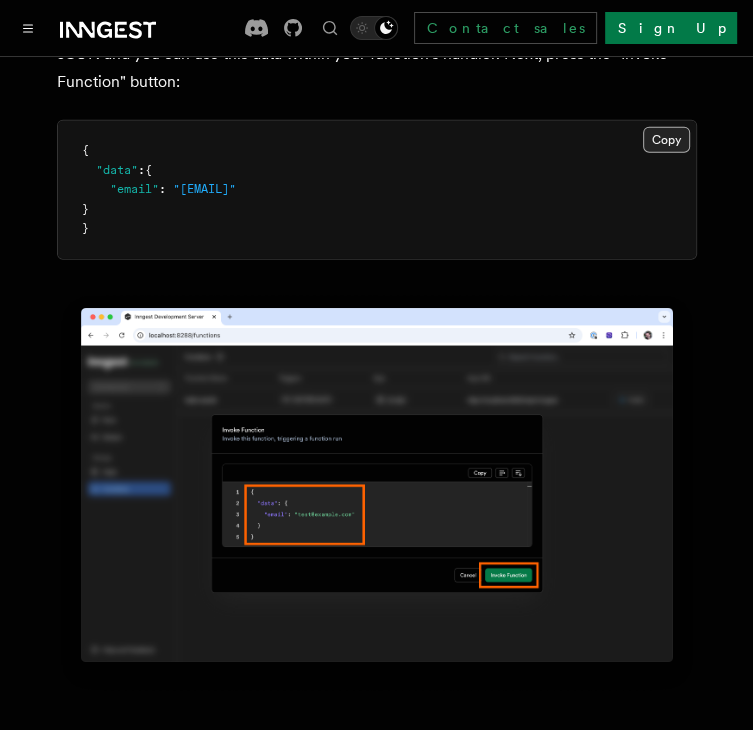click on "Copy Copied" at bounding box center [666, 140] 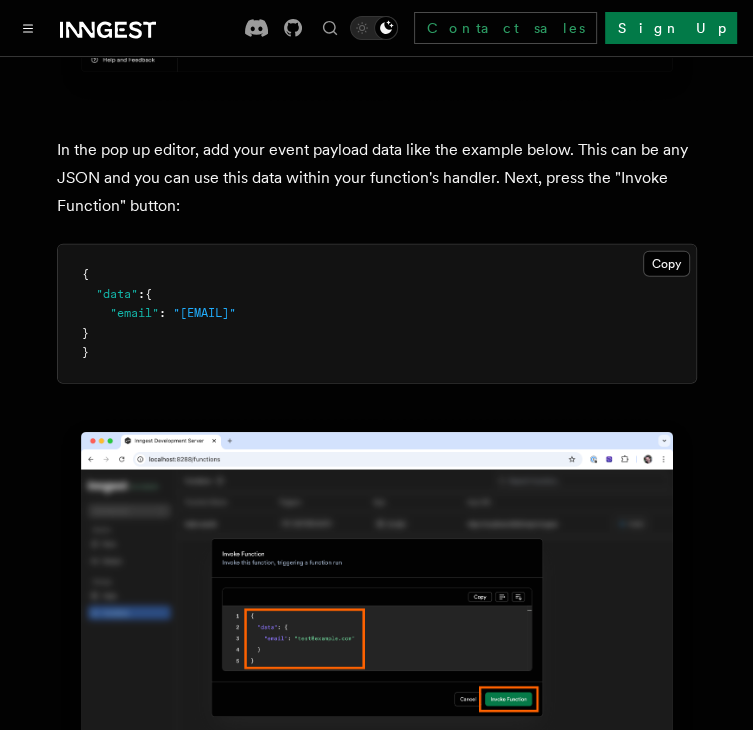 scroll, scrollTop: 5968, scrollLeft: 0, axis: vertical 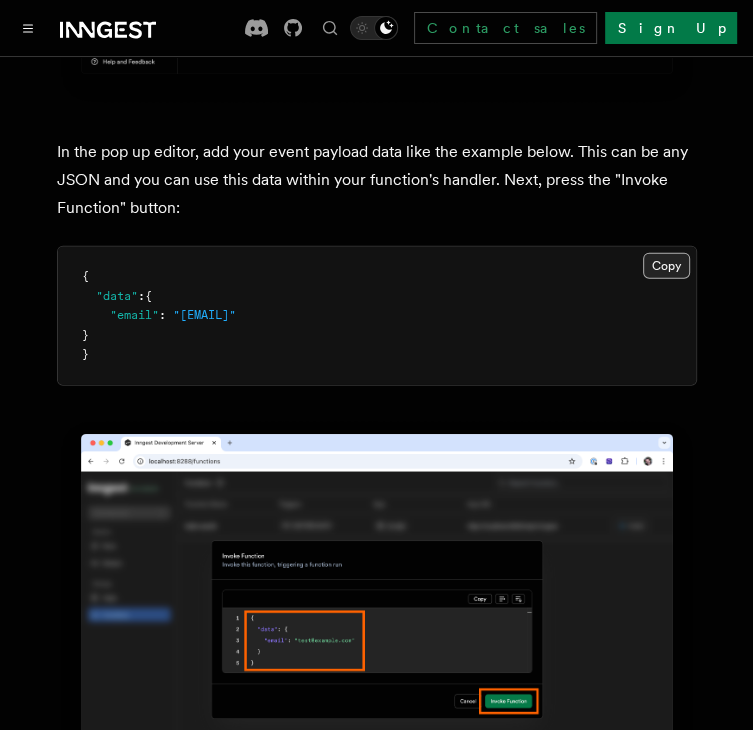 click on "Copy Copied" at bounding box center (666, 266) 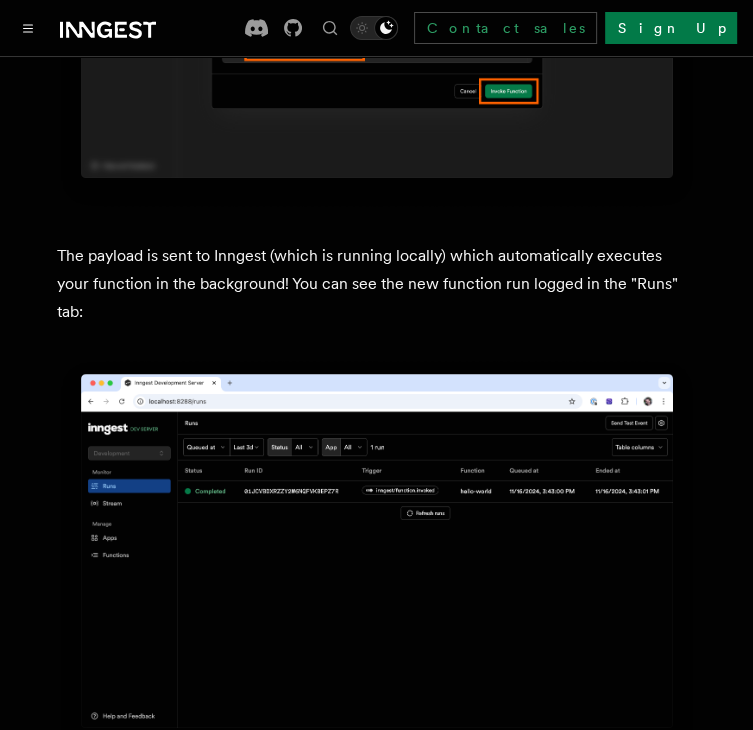 scroll, scrollTop: 6579, scrollLeft: 0, axis: vertical 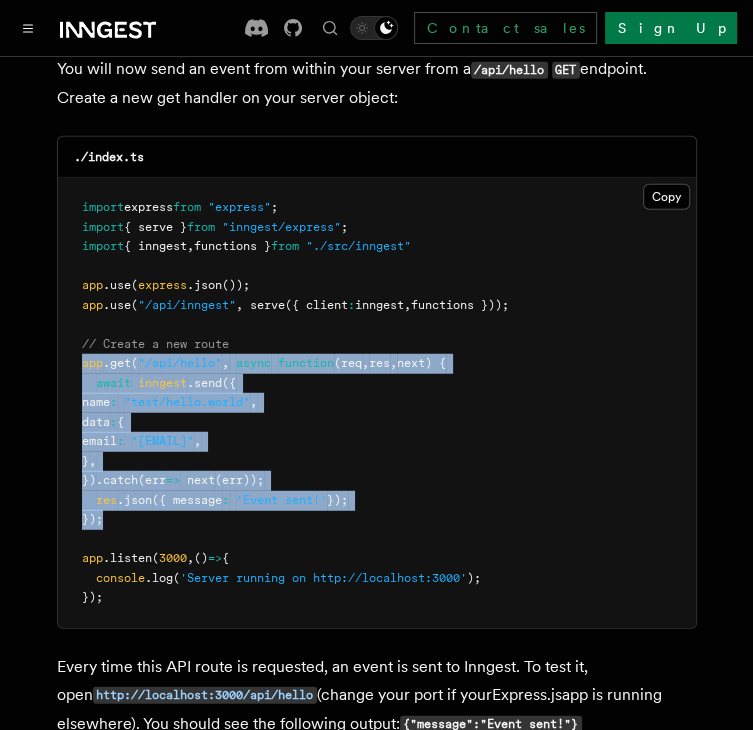 drag, startPoint x: 108, startPoint y: 456, endPoint x: 73, endPoint y: 299, distance: 160.85397 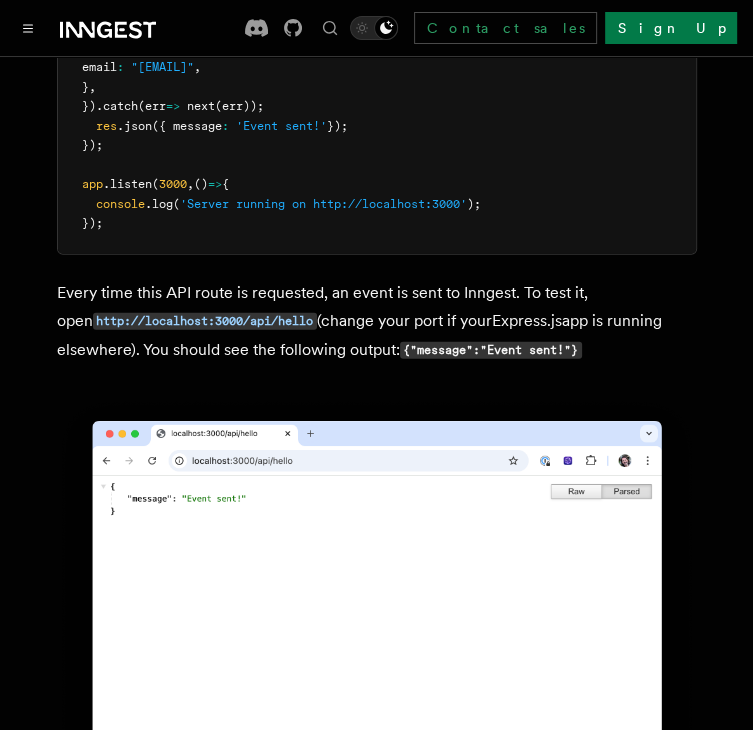 scroll, scrollTop: 10324, scrollLeft: 0, axis: vertical 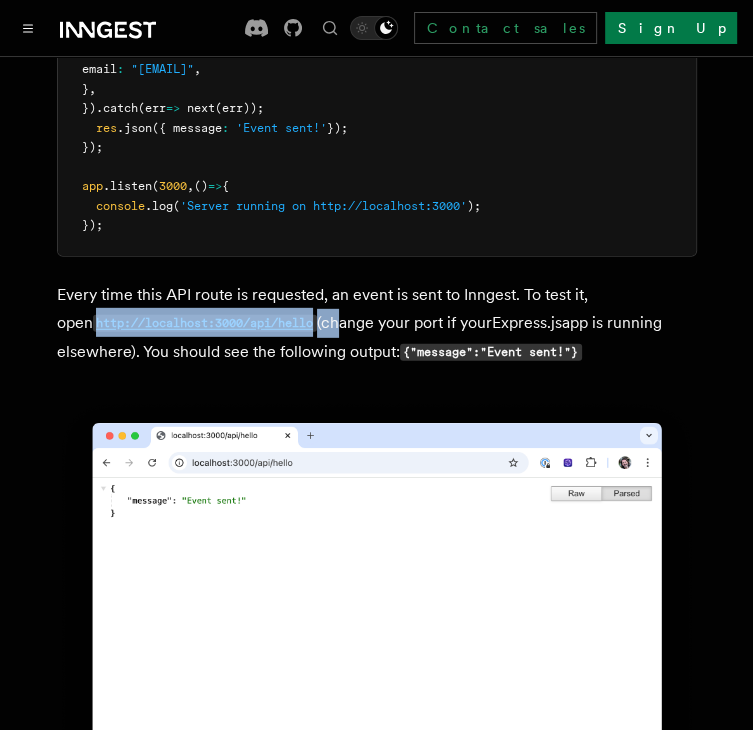 drag, startPoint x: 301, startPoint y: 250, endPoint x: 52, endPoint y: 257, distance: 249.09837 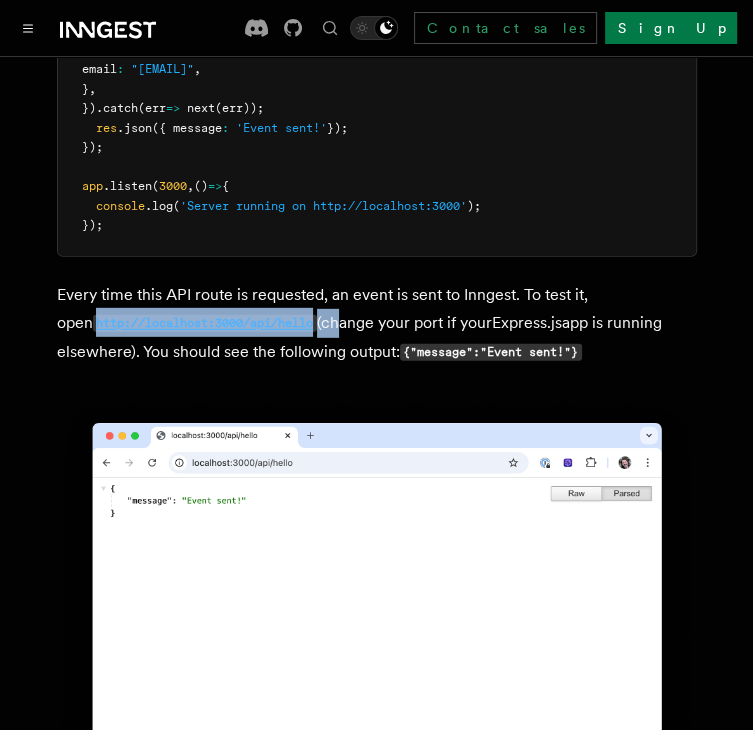 click on "http://localhost:3000/api/hello" at bounding box center (205, 323) 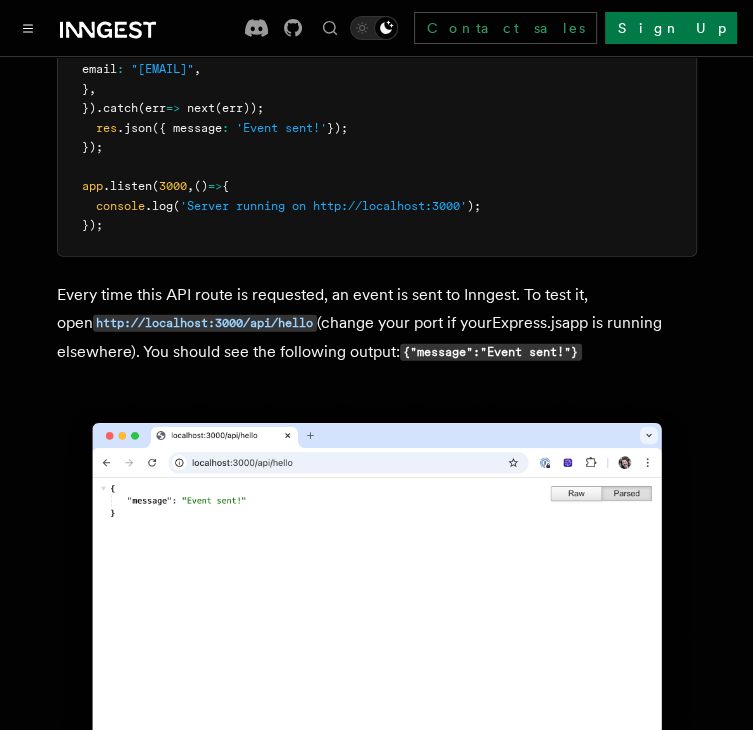 click on "Every time this API route is requested, an event is sent to Inngest. To test it, open  http://localhost:3000/api/hello  (change your port if your  Express.js  app is running elsewhere). You should see the following output:  {"message":"Event sent!"}" at bounding box center (377, 324) 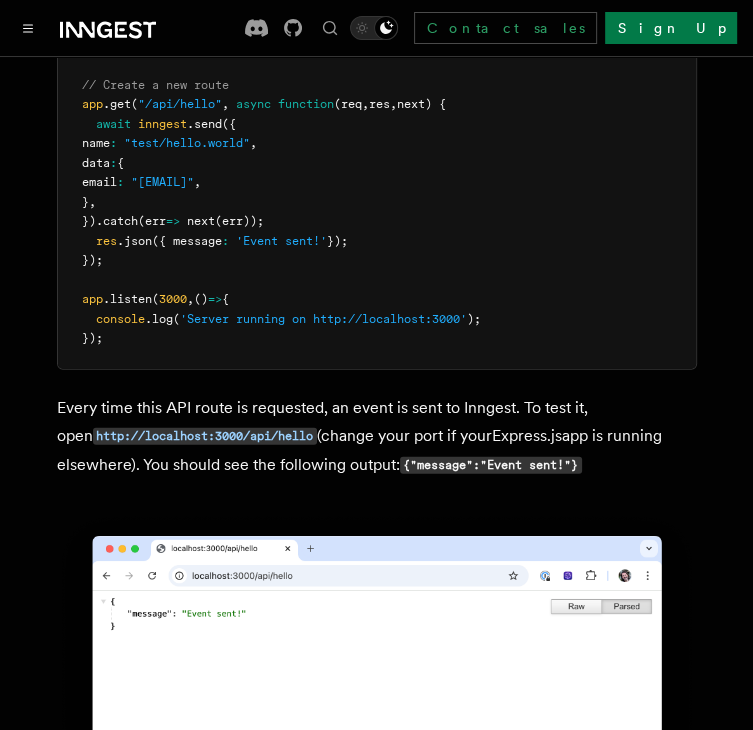 scroll, scrollTop: 10207, scrollLeft: 0, axis: vertical 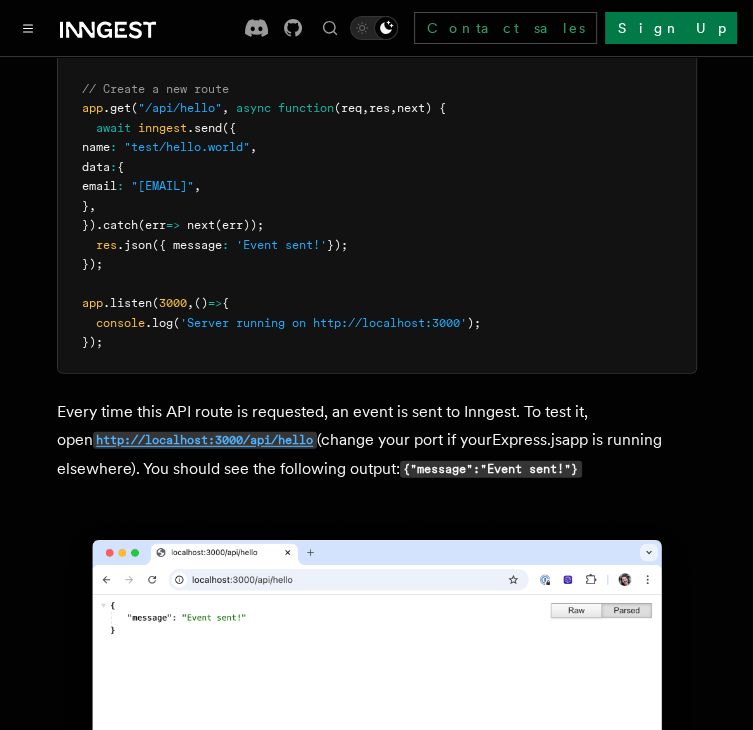 click on "http://localhost:3000/api/hello" at bounding box center [205, 440] 